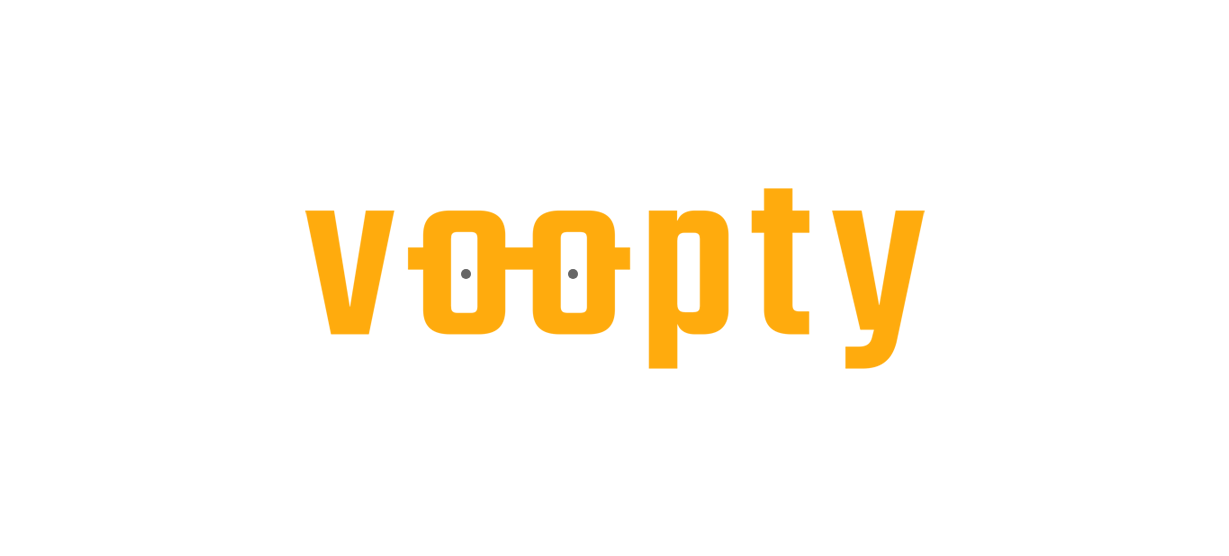 scroll, scrollTop: 0, scrollLeft: 0, axis: both 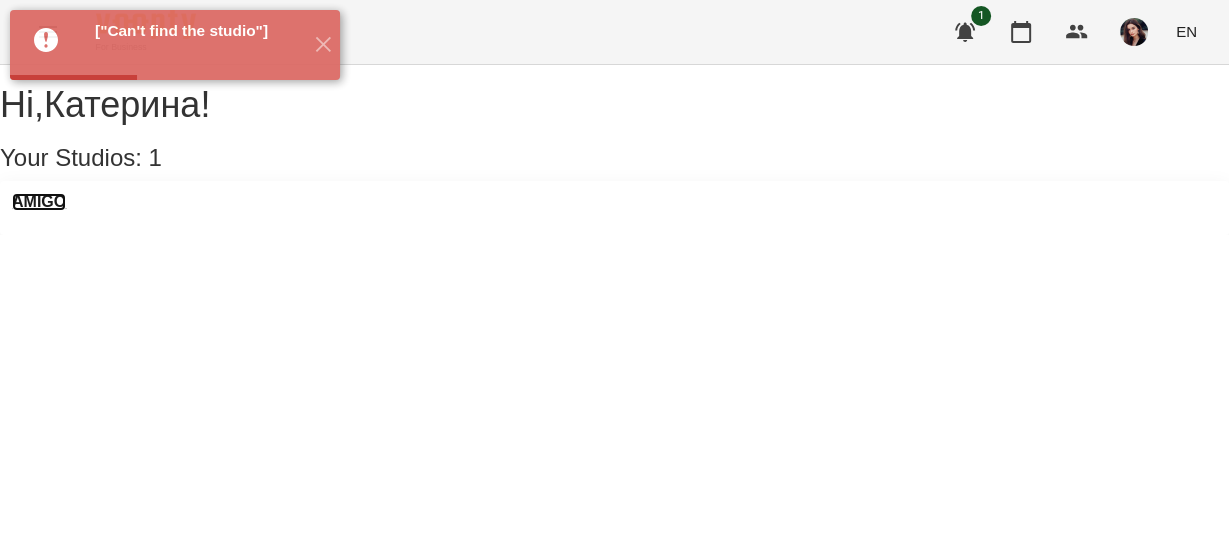 click on "AMIGO" at bounding box center [39, 202] 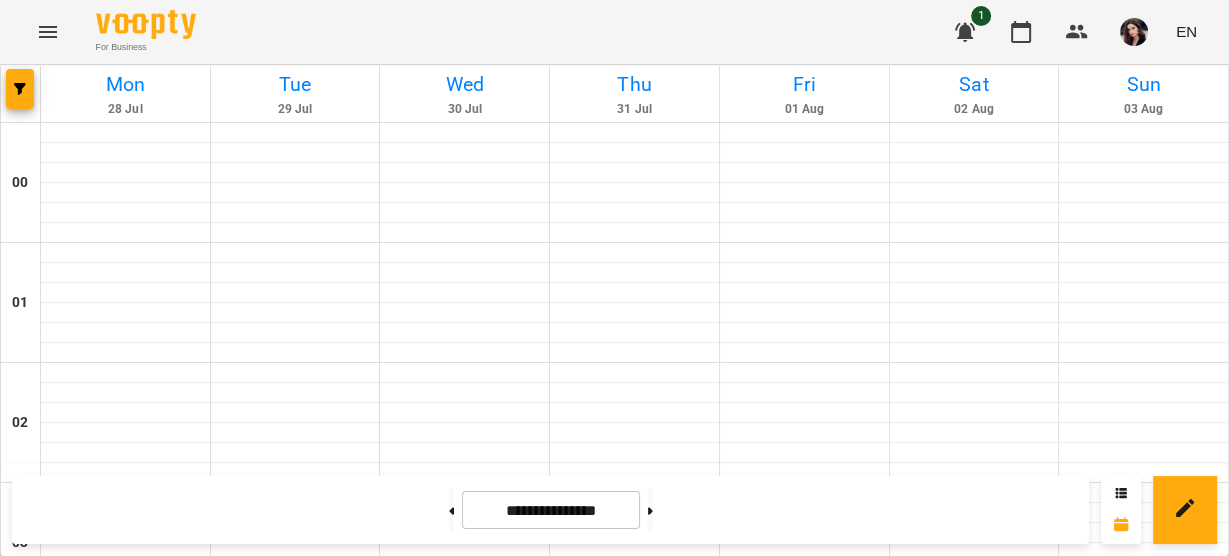 scroll, scrollTop: 1159, scrollLeft: 0, axis: vertical 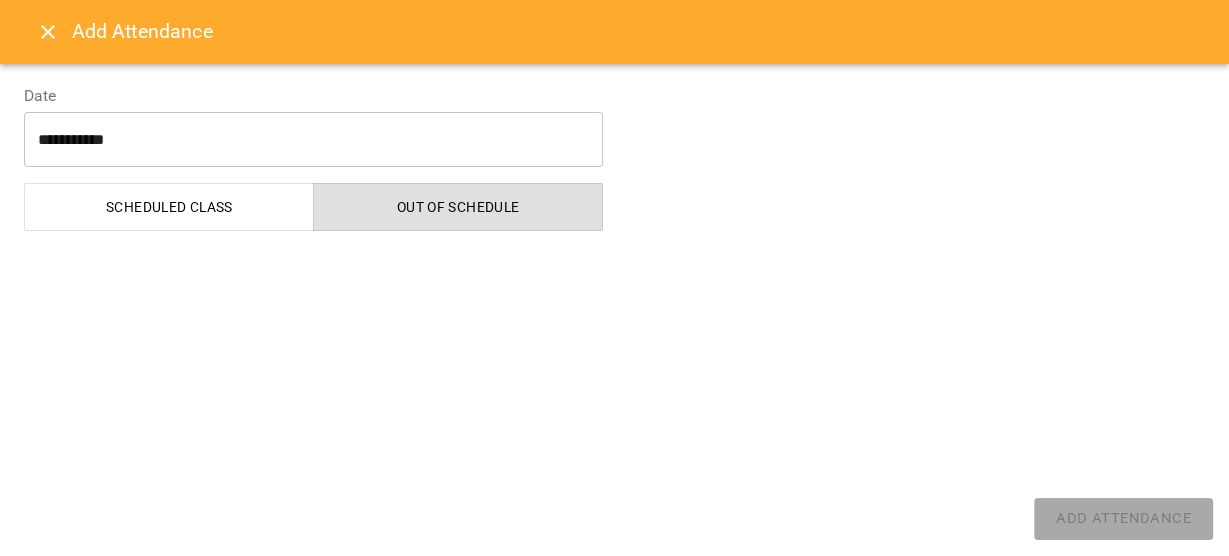 select on "**********" 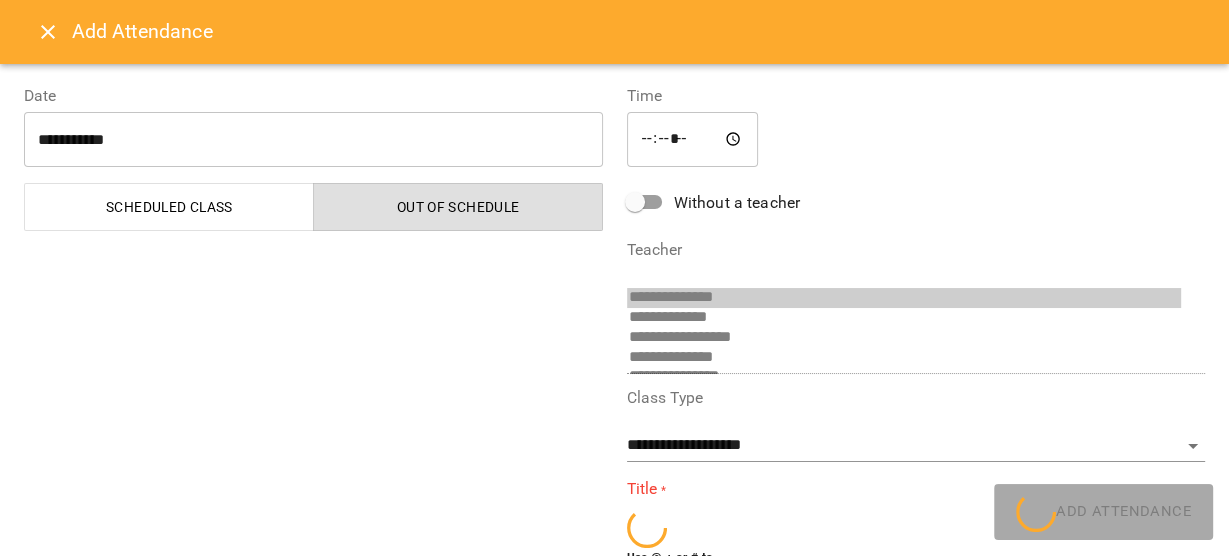 scroll, scrollTop: 92, scrollLeft: 0, axis: vertical 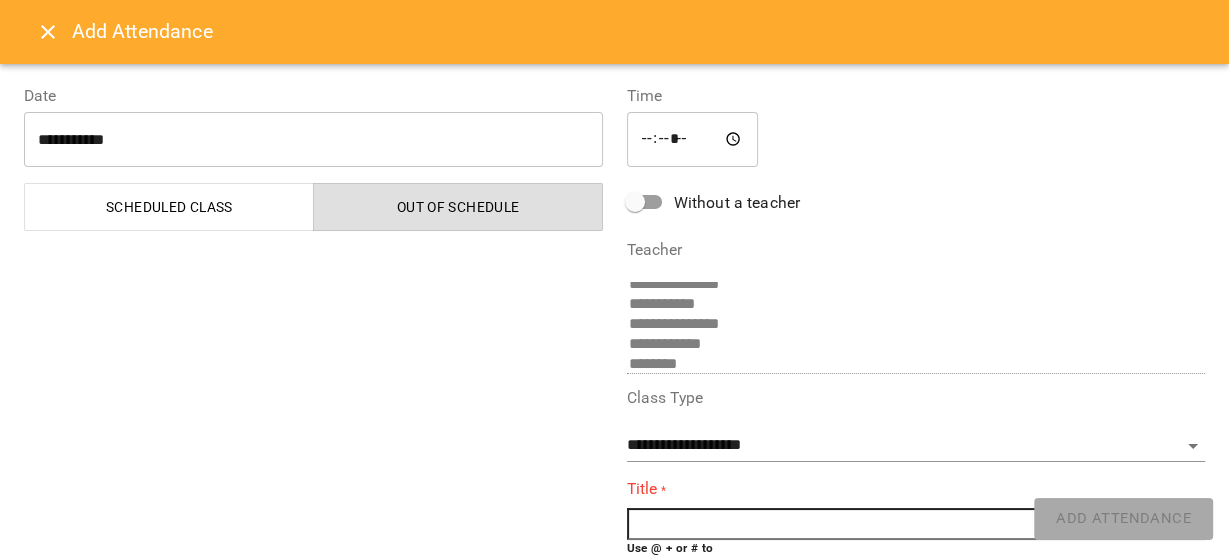 click at bounding box center (916, 524) 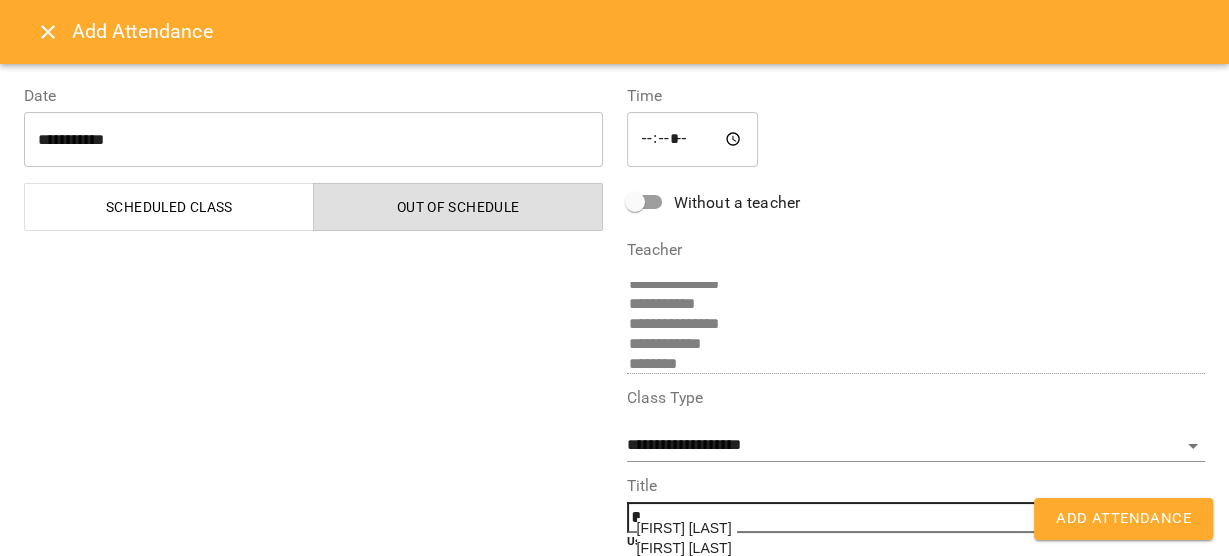 click on "[FIRST] [LAST]" at bounding box center [684, 528] 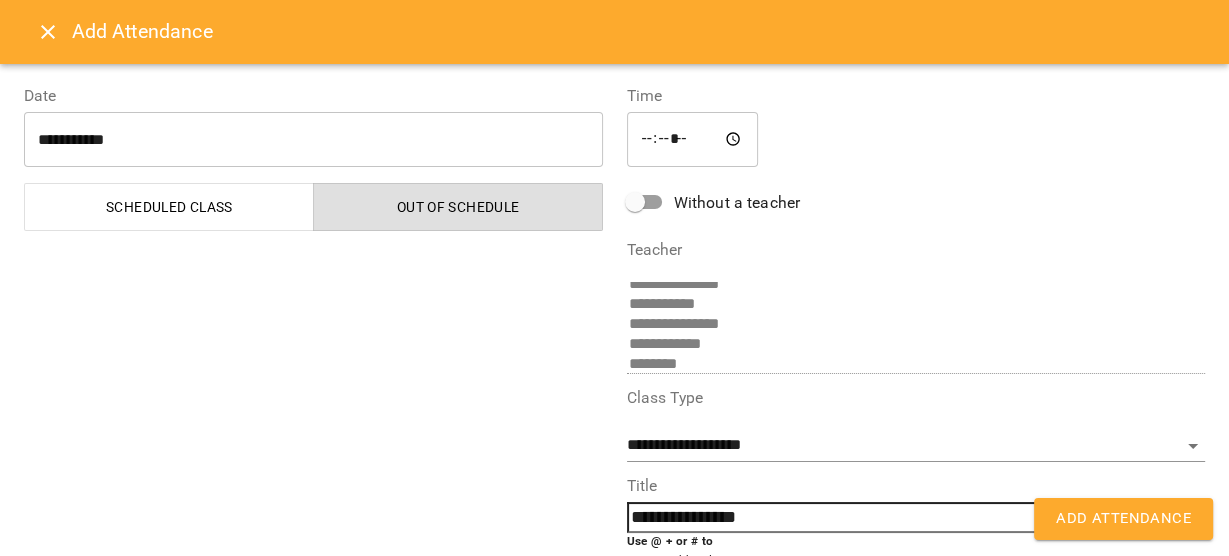 click on "Add Attendance" at bounding box center (1123, 519) 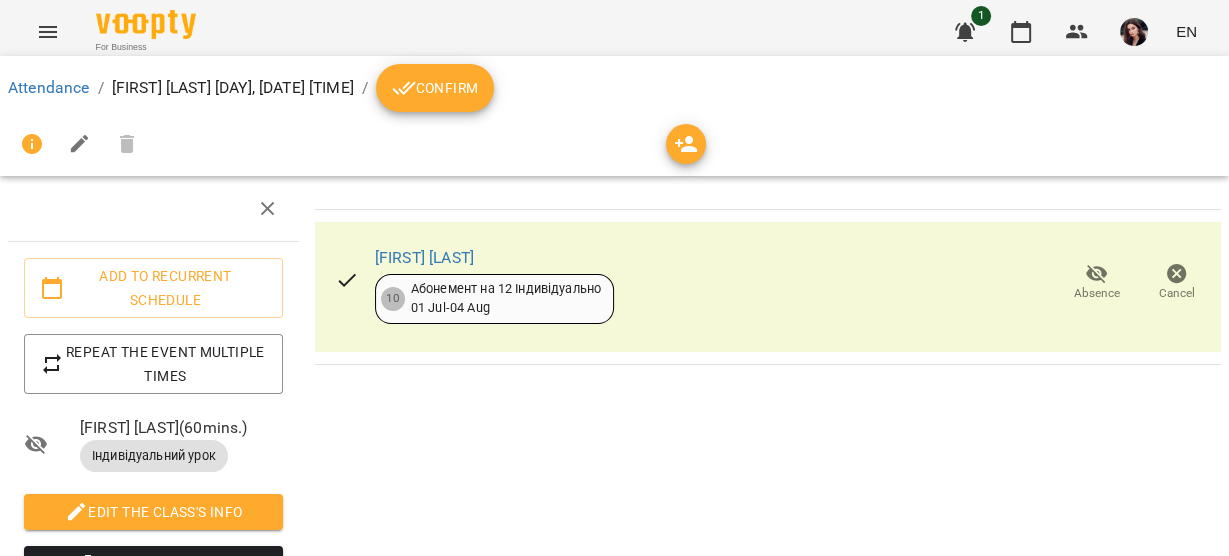 click on "Confirm" at bounding box center [435, 88] 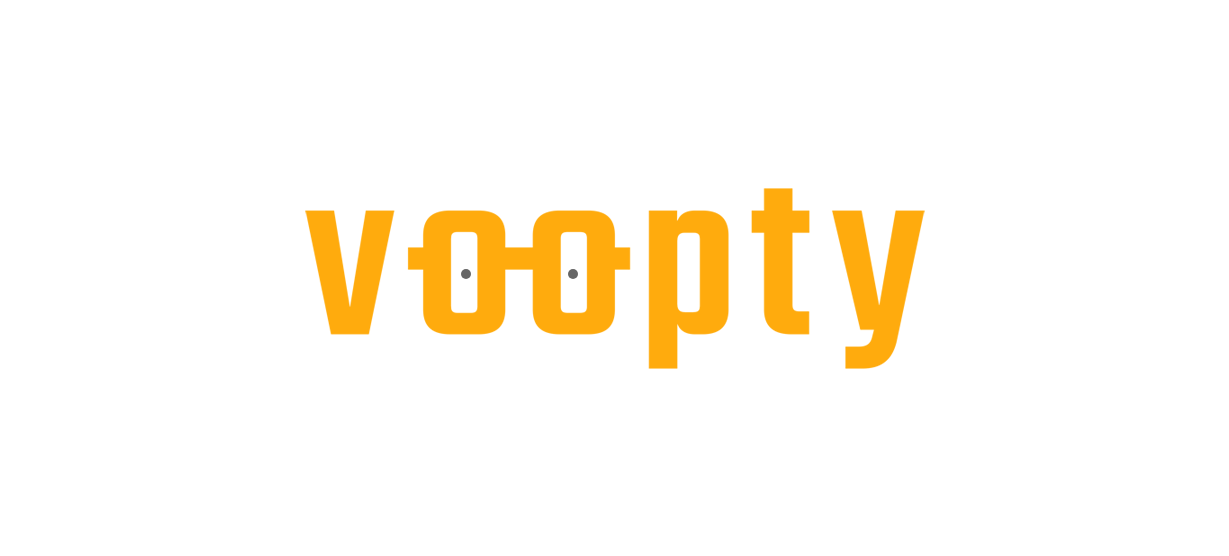 scroll, scrollTop: 0, scrollLeft: 0, axis: both 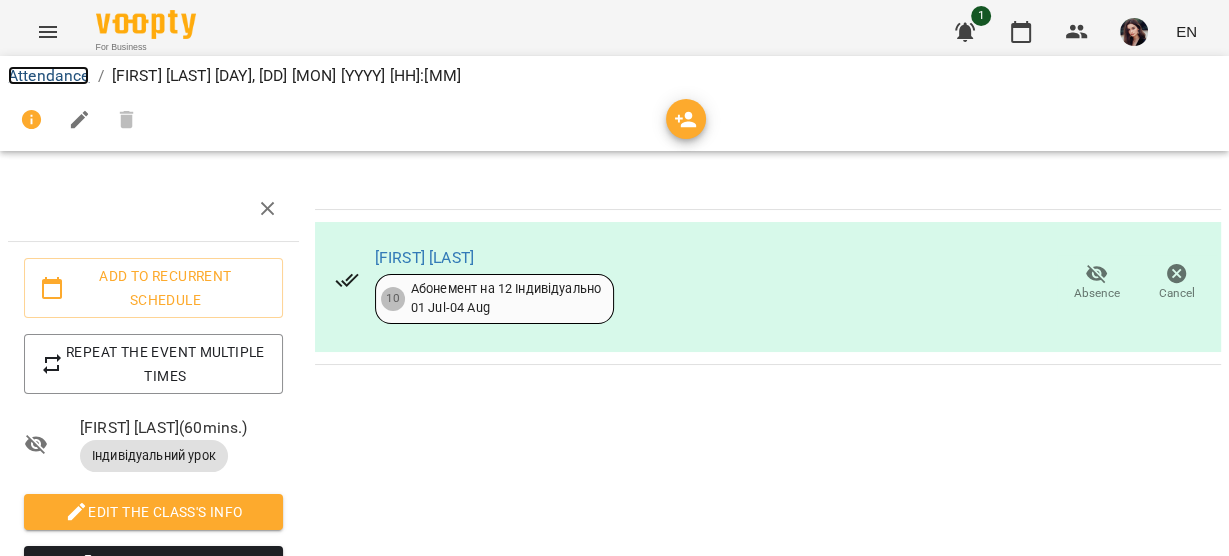 click on "Attendance" at bounding box center (48, 75) 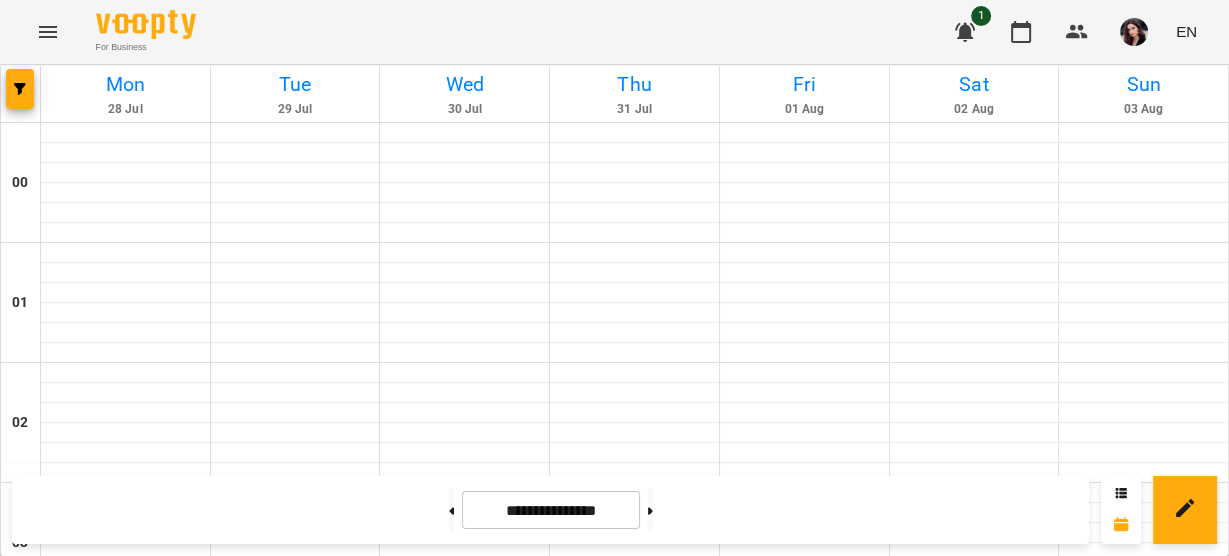 scroll, scrollTop: 1909, scrollLeft: 0, axis: vertical 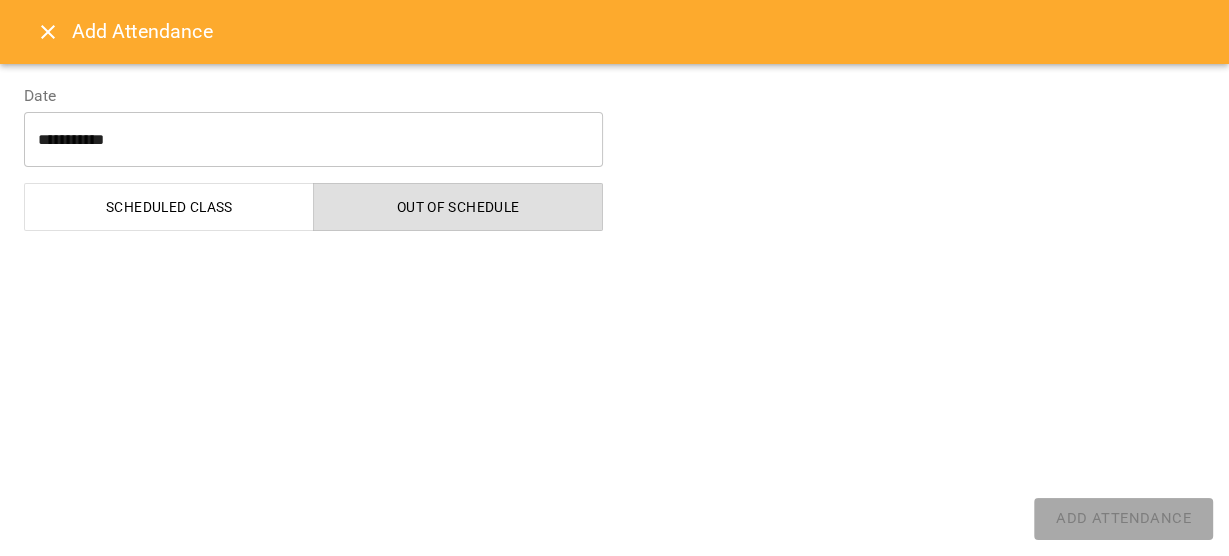 select on "**********" 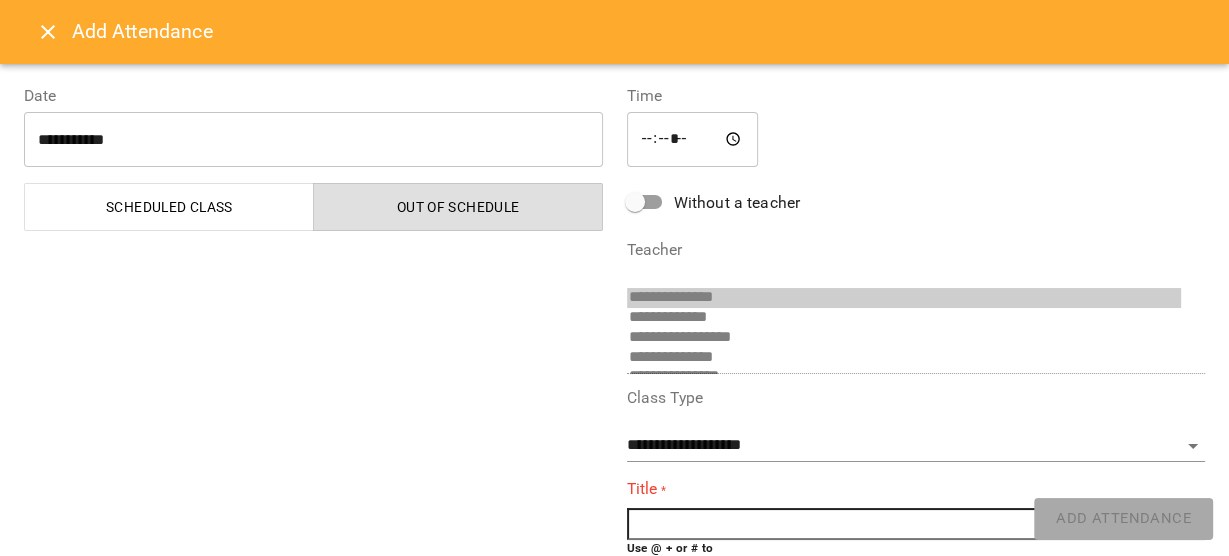 scroll, scrollTop: 92, scrollLeft: 0, axis: vertical 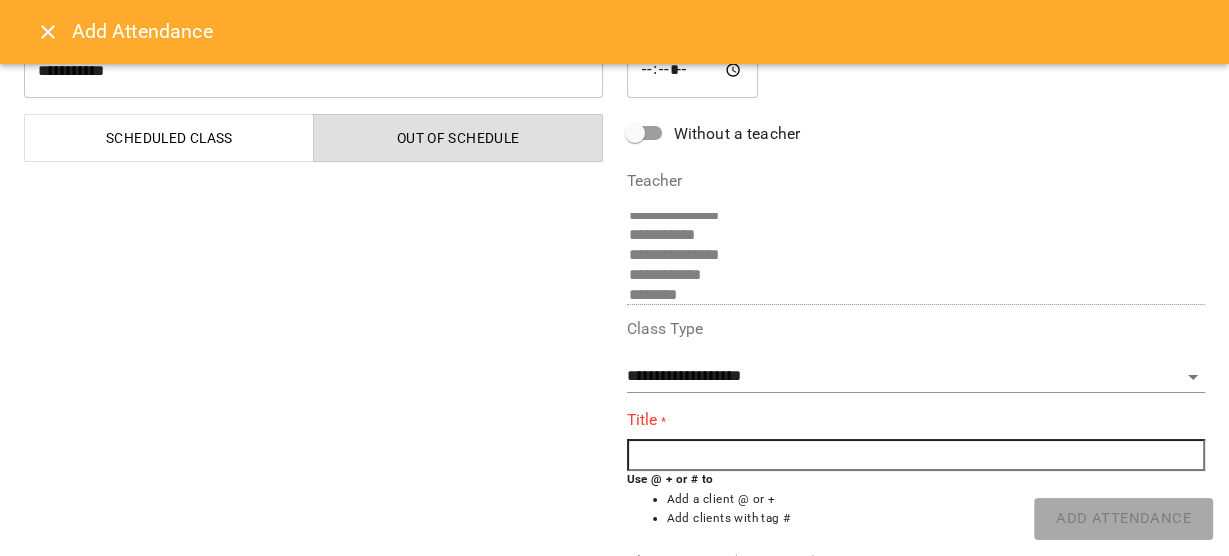 click at bounding box center (916, 455) 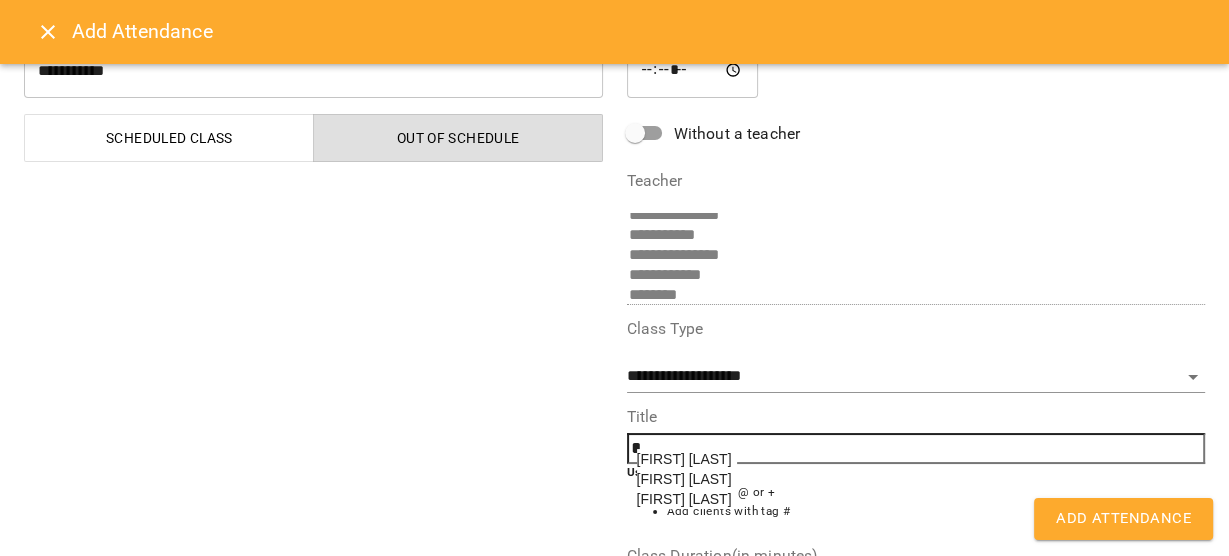click on "[FIRST] [LAST]" at bounding box center (684, 499) 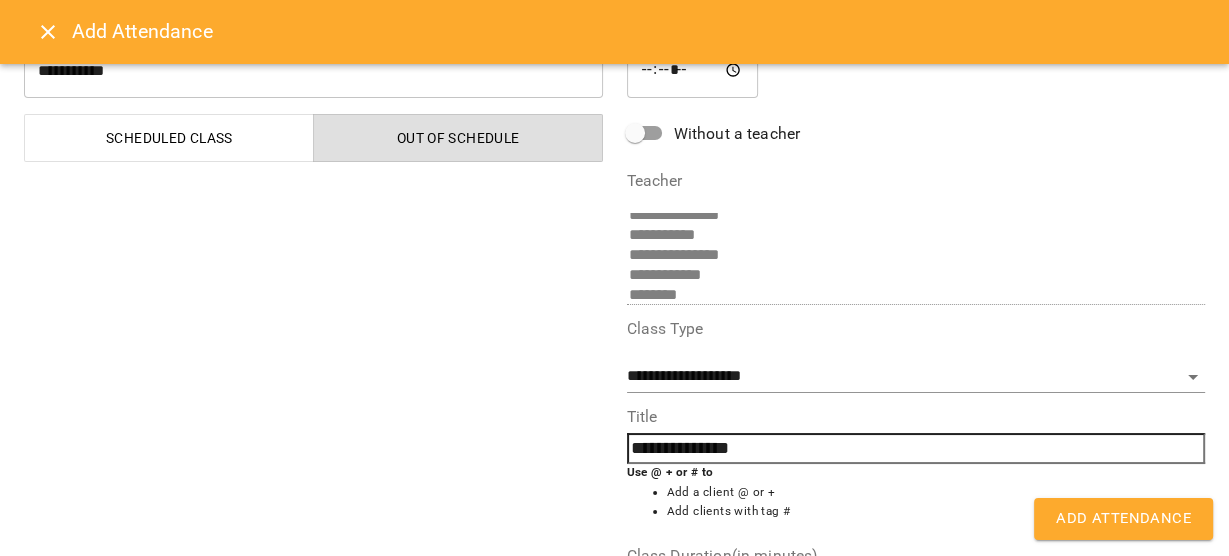click on "Add Attendance" at bounding box center [1123, 519] 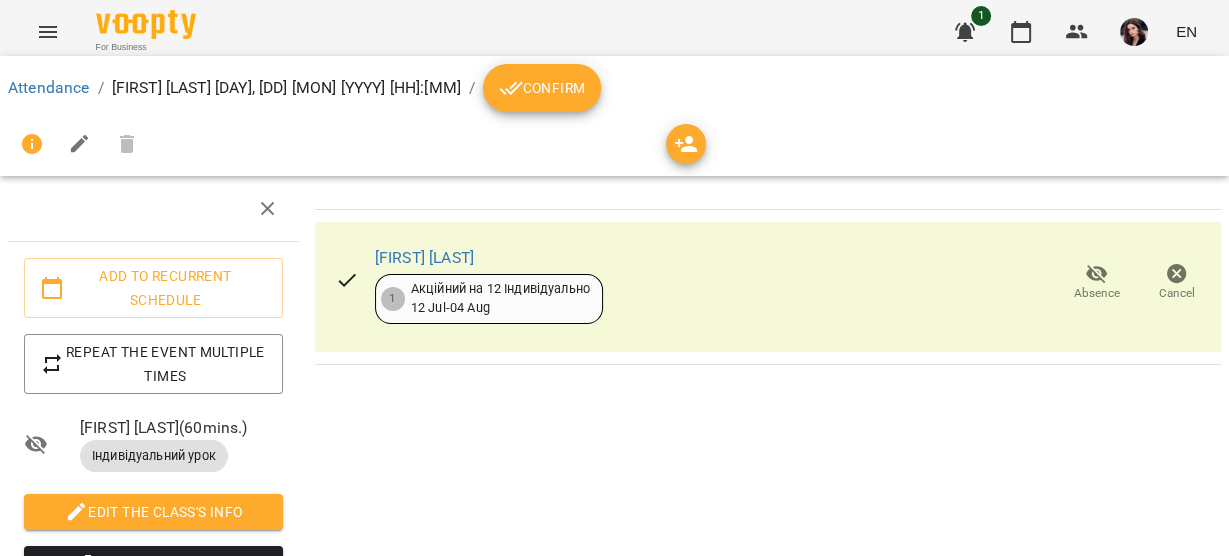 click on "Confirm" at bounding box center [542, 88] 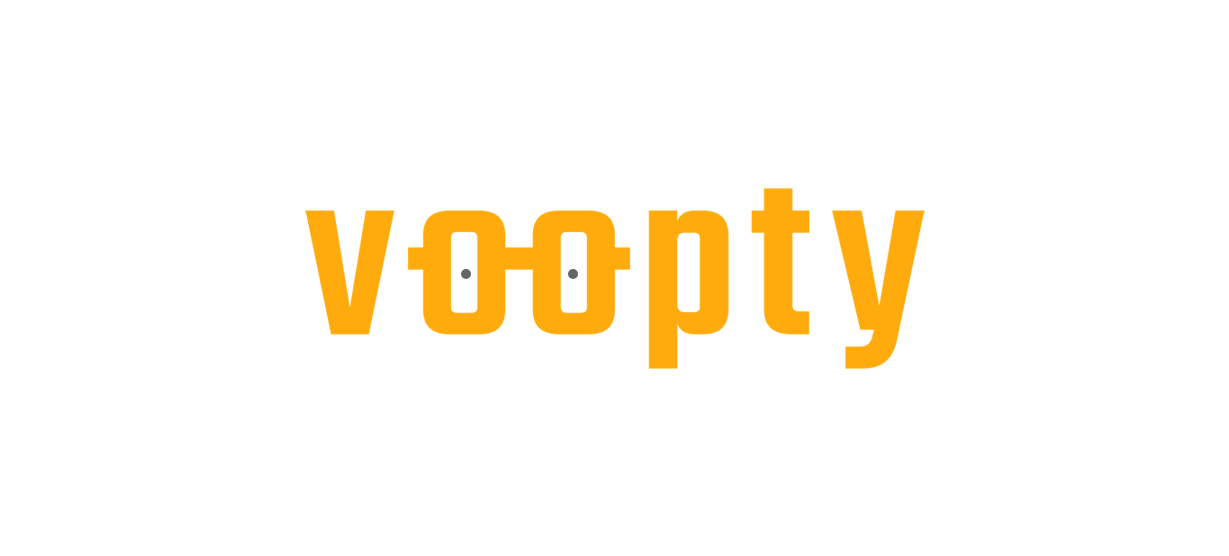 scroll, scrollTop: 0, scrollLeft: 0, axis: both 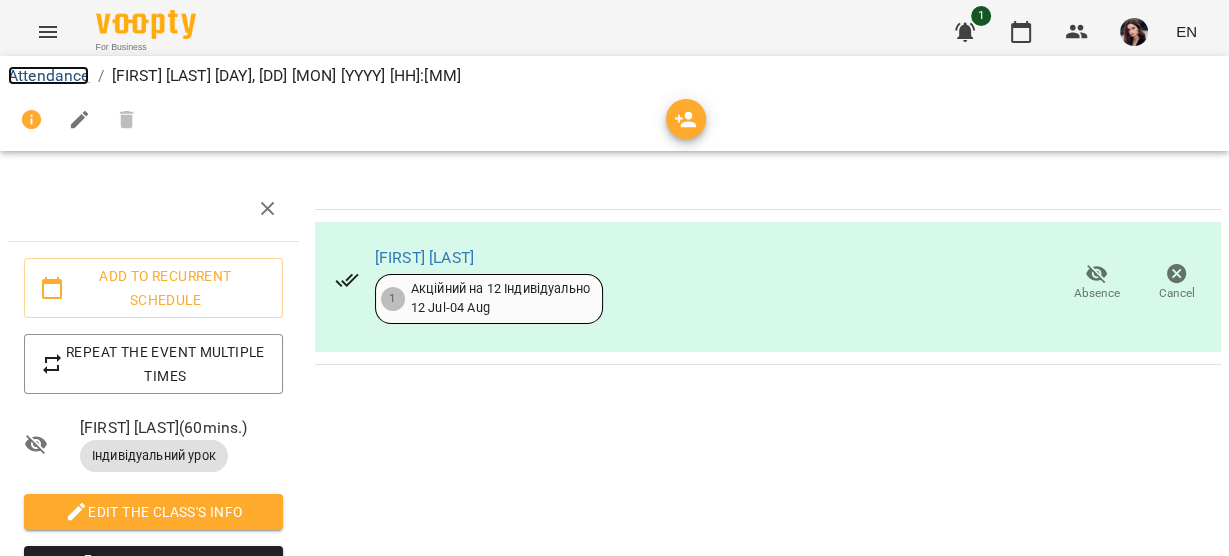 click on "Attendance" at bounding box center [48, 75] 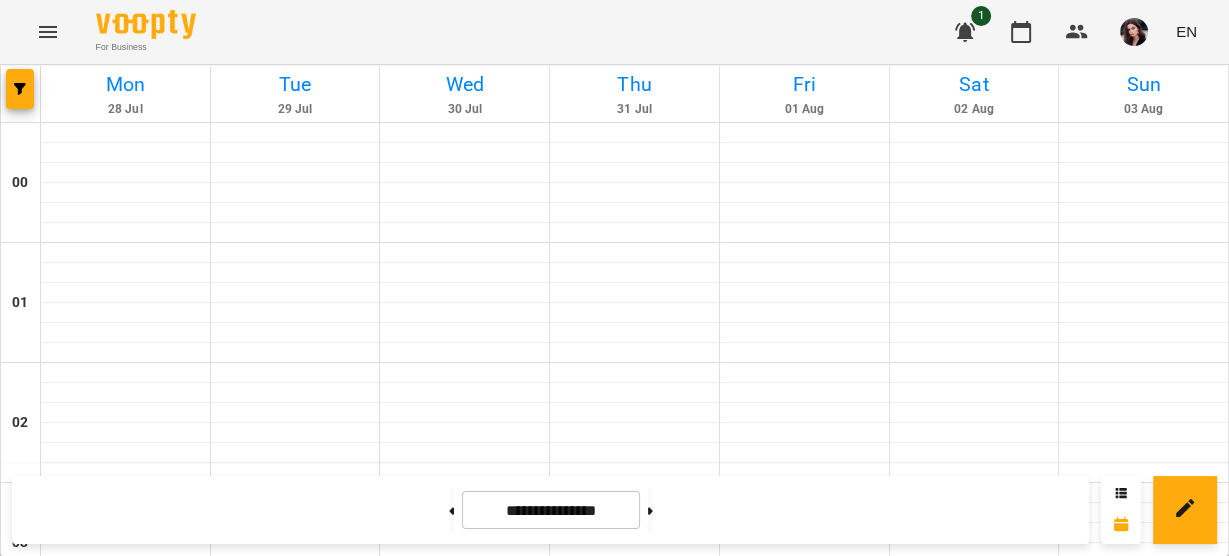 scroll, scrollTop: 536, scrollLeft: 0, axis: vertical 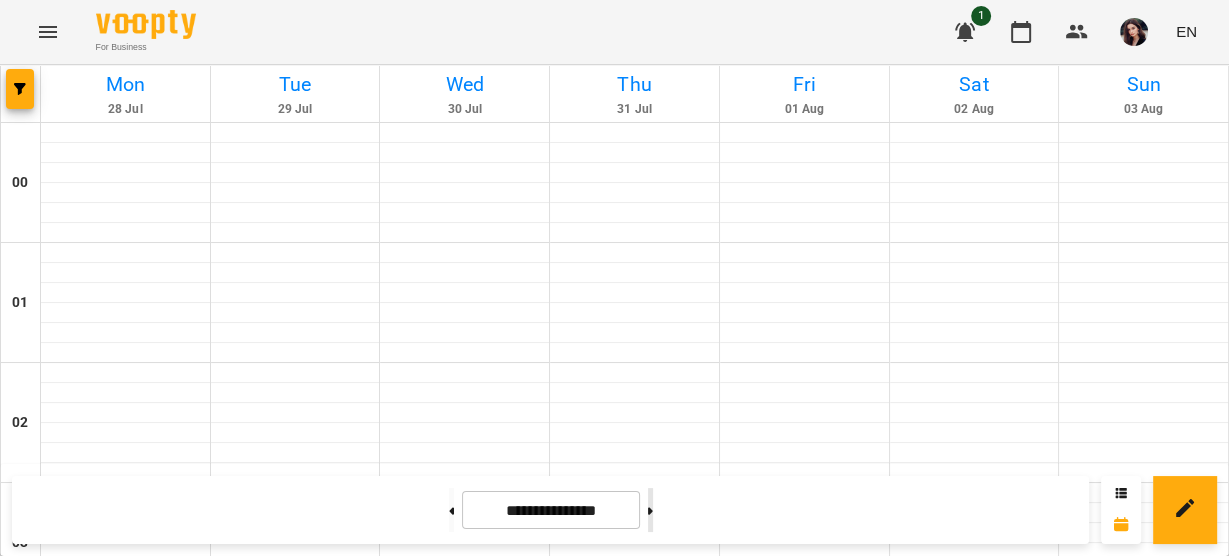 click at bounding box center (650, 510) 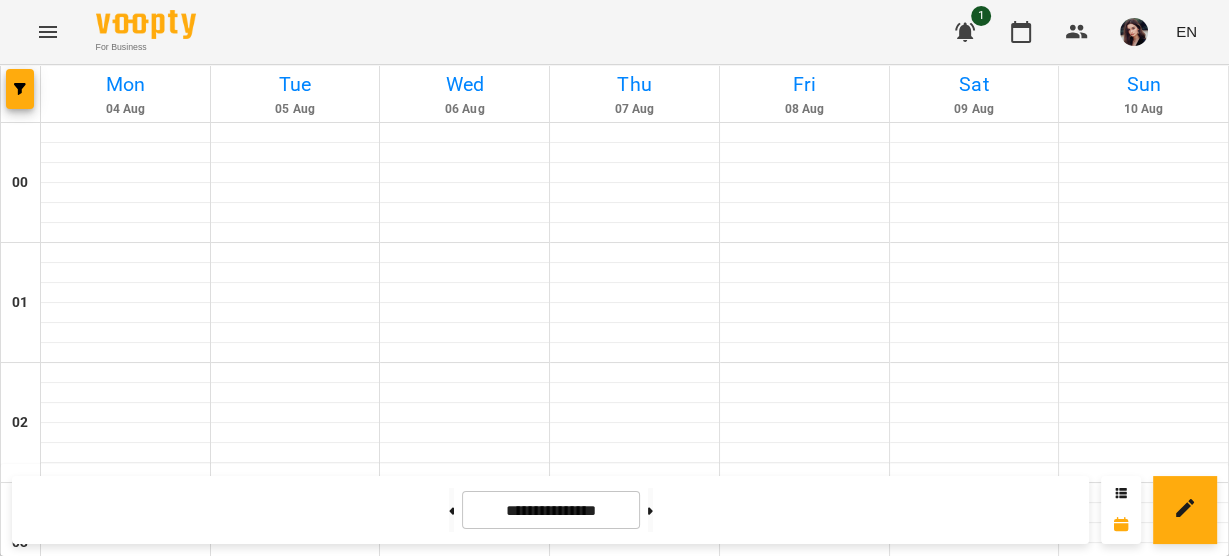 scroll, scrollTop: 1535, scrollLeft: 0, axis: vertical 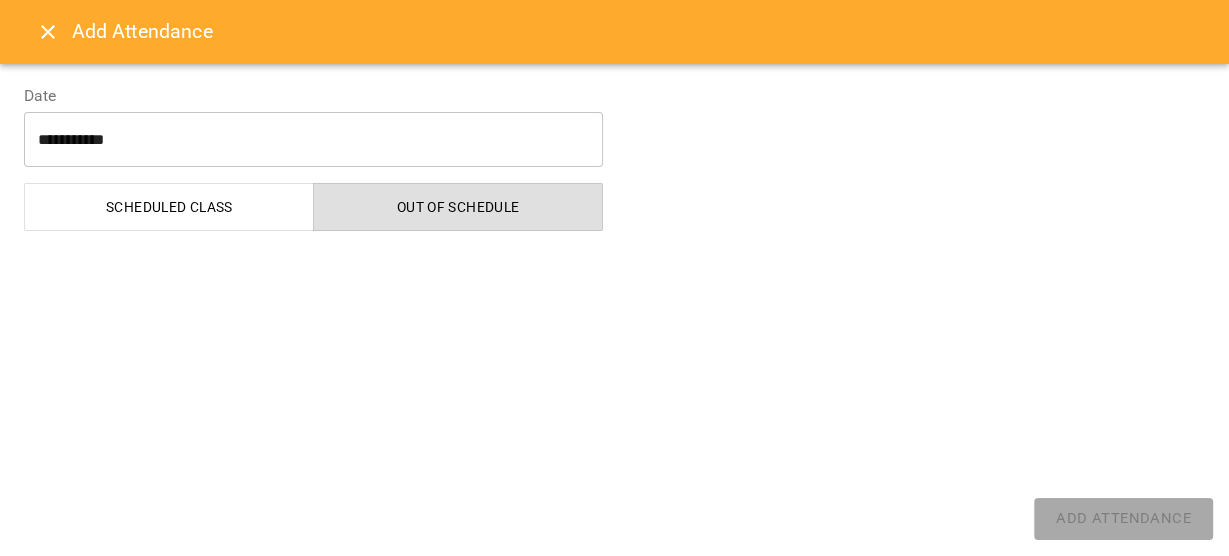 select on "**********" 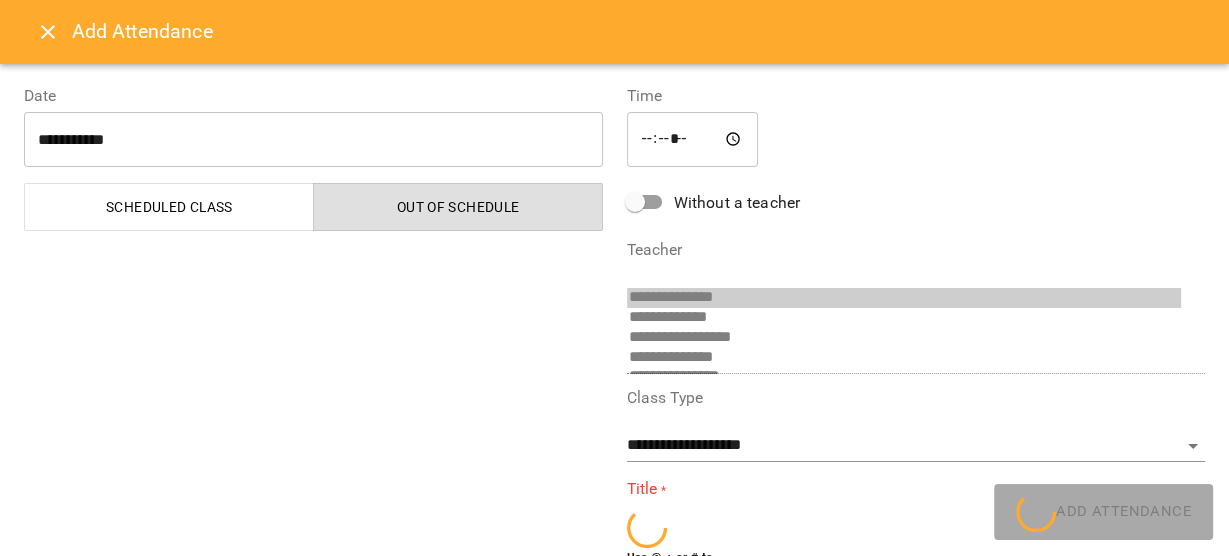 scroll, scrollTop: 92, scrollLeft: 0, axis: vertical 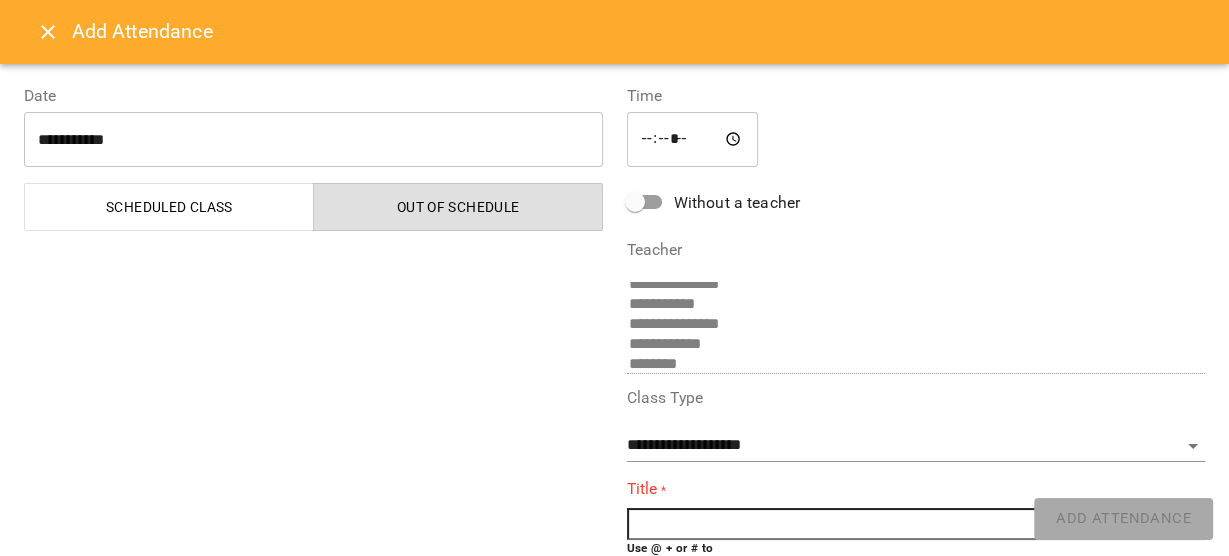 click at bounding box center (916, 524) 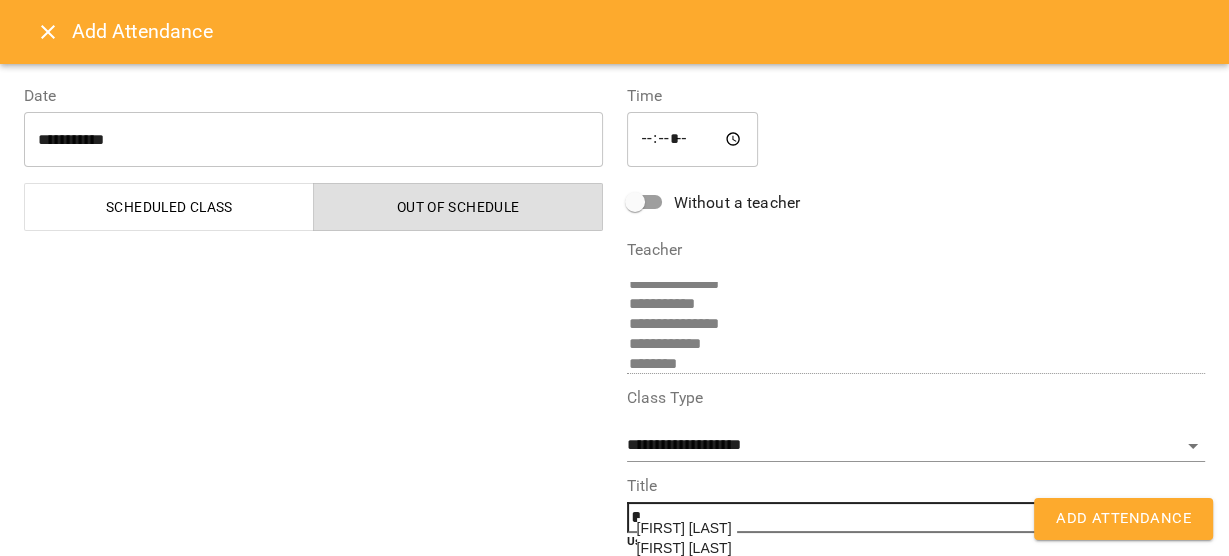 click on "[FIRST] [LAST]" at bounding box center [684, 528] 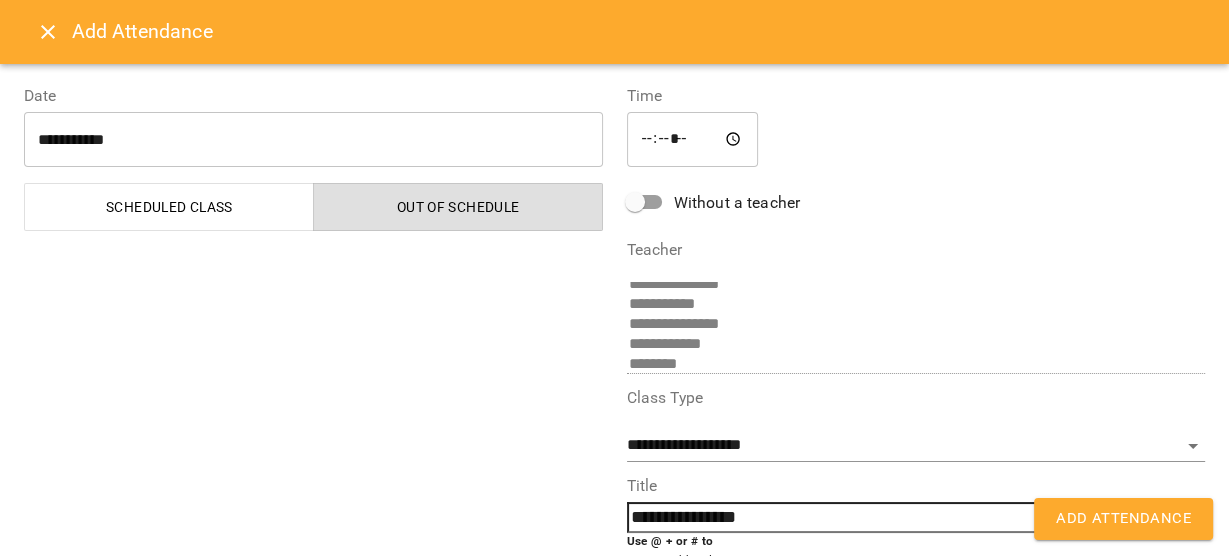 click on "Add Attendance" at bounding box center (1123, 519) 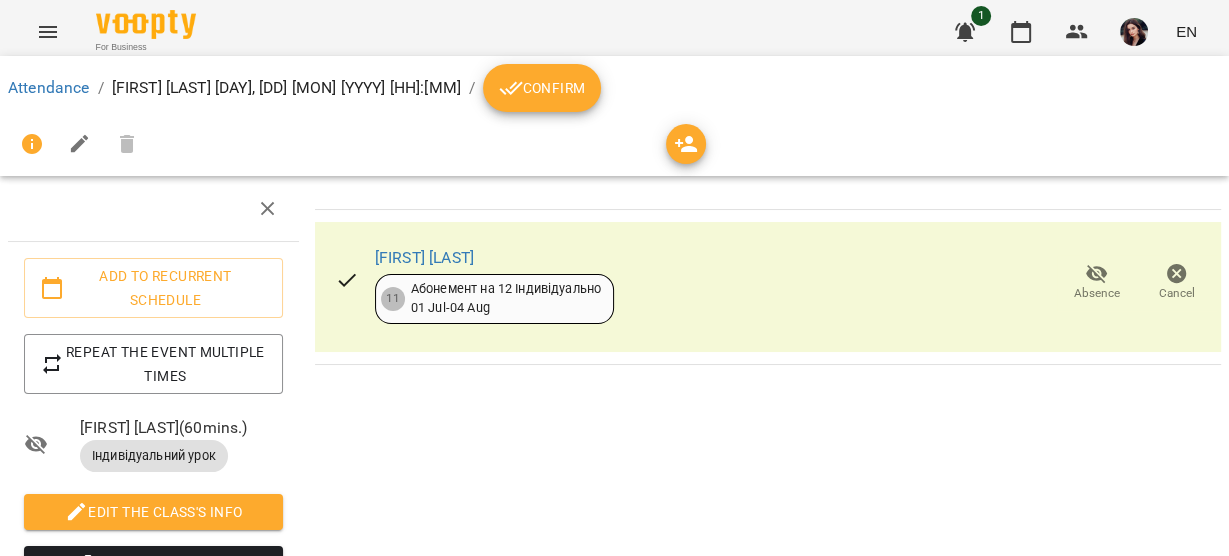 click on "Confirm" at bounding box center [542, 88] 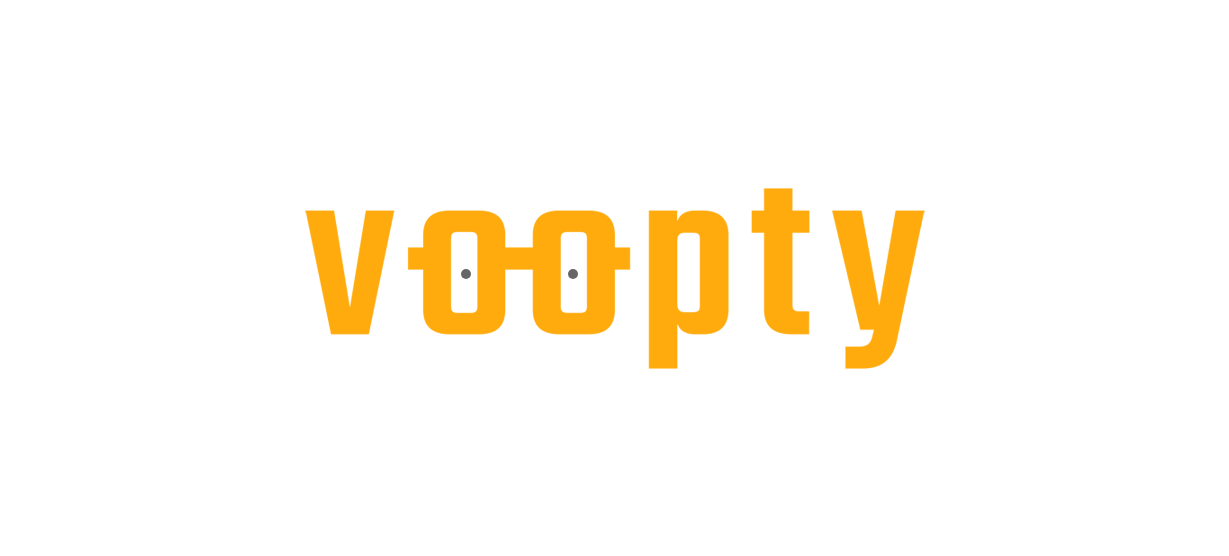 scroll, scrollTop: 0, scrollLeft: 0, axis: both 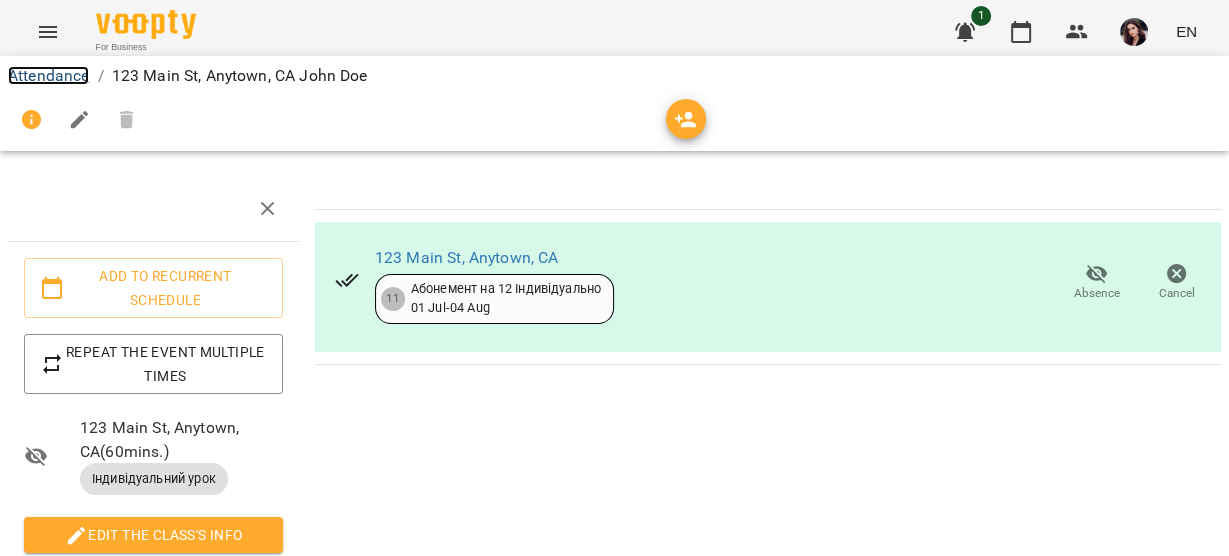 click on "Attendance" at bounding box center [48, 75] 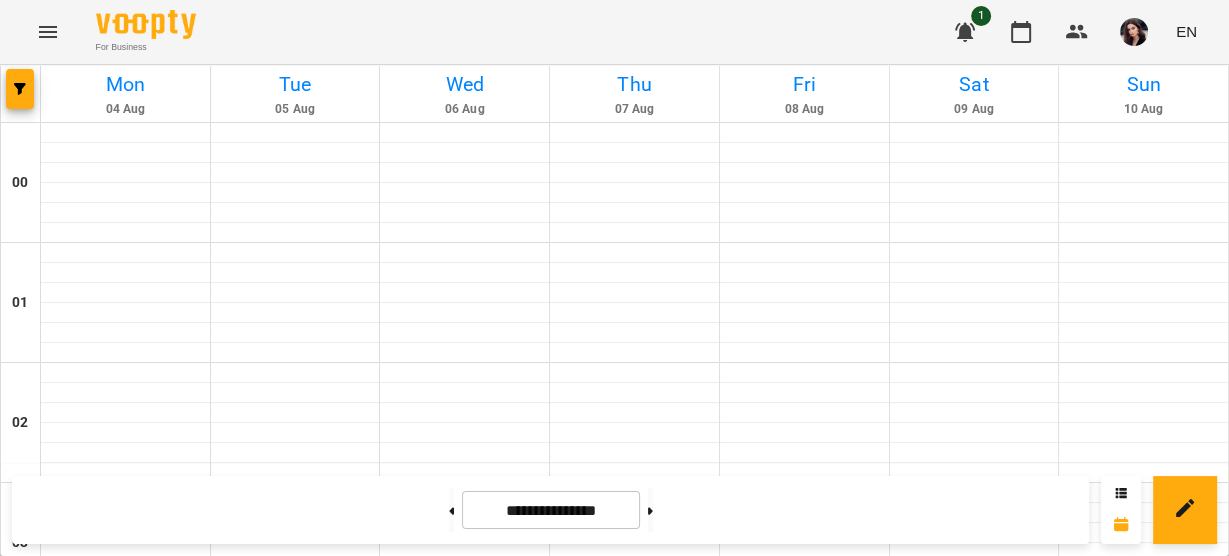 scroll, scrollTop: 1080, scrollLeft: 0, axis: vertical 